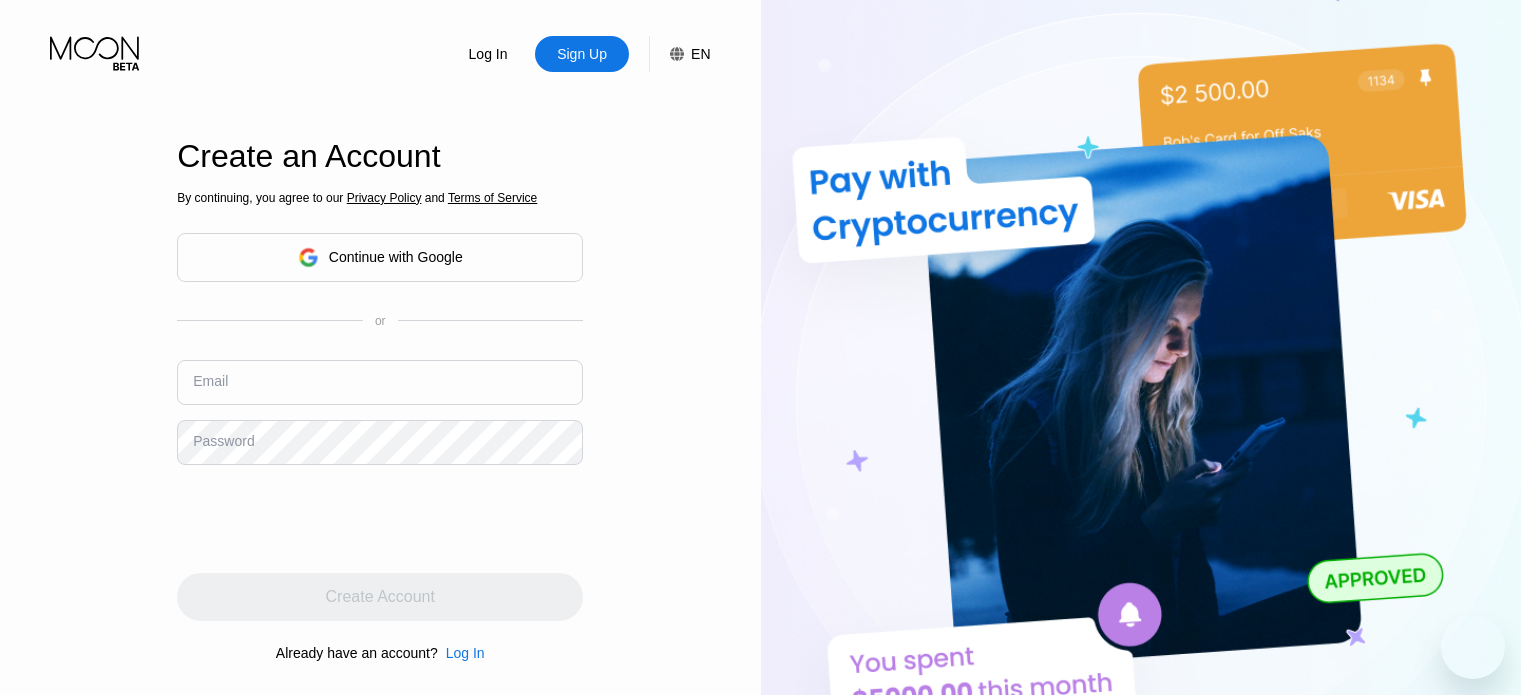 scroll, scrollTop: 0, scrollLeft: 0, axis: both 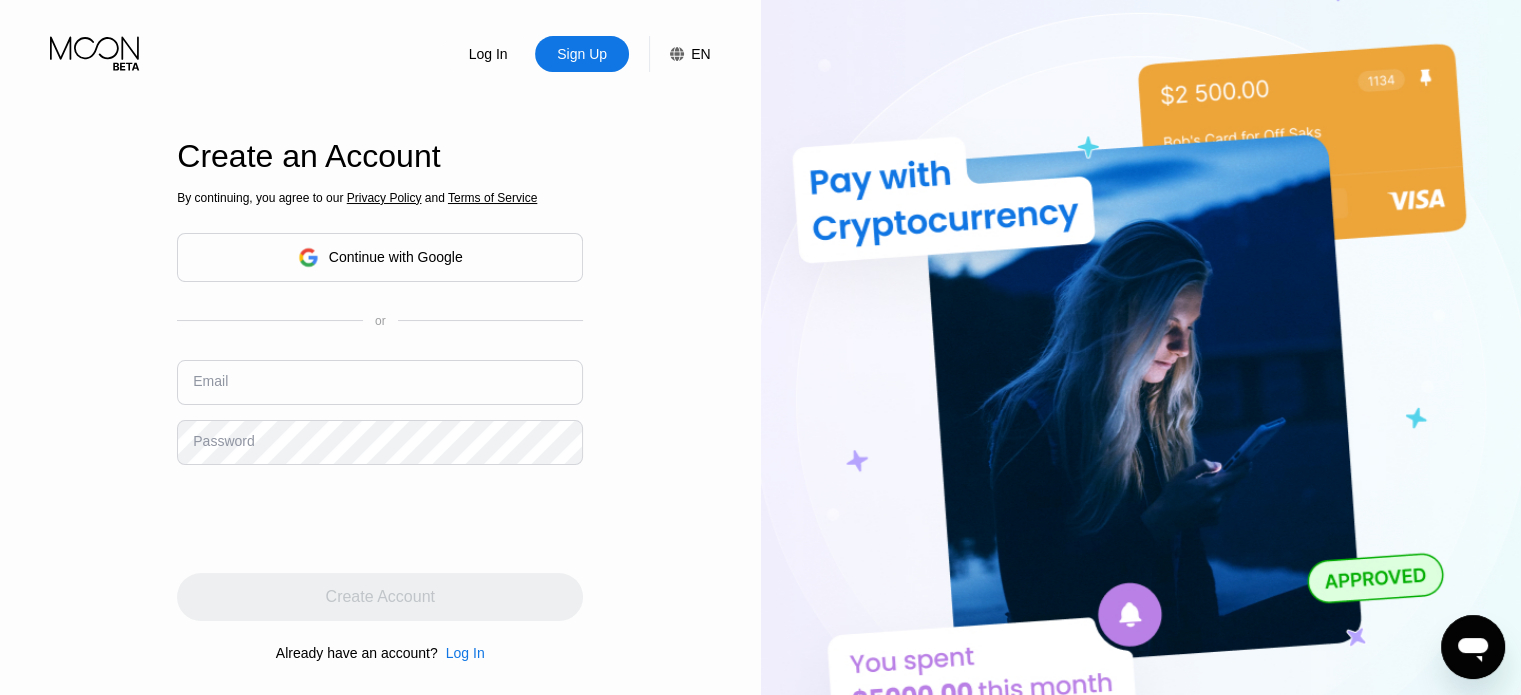 click 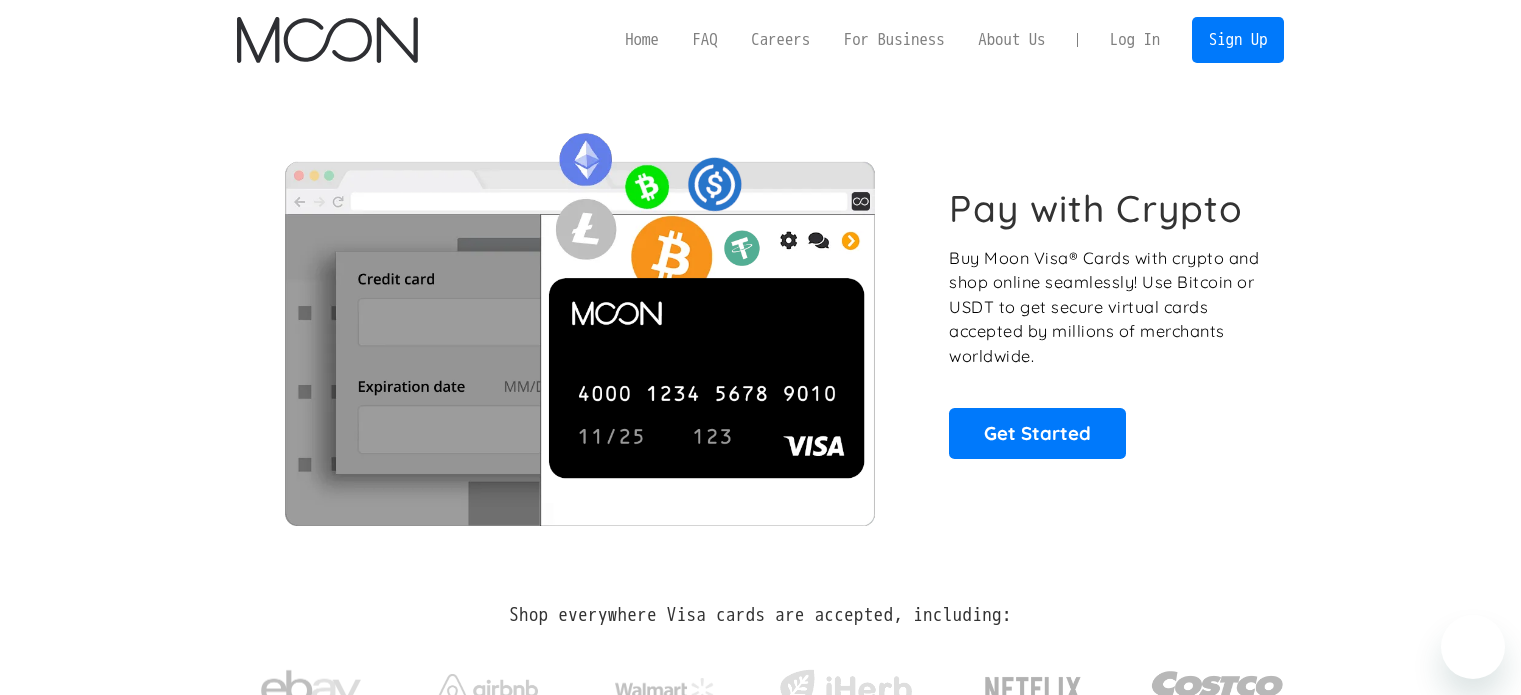 scroll, scrollTop: 0, scrollLeft: 0, axis: both 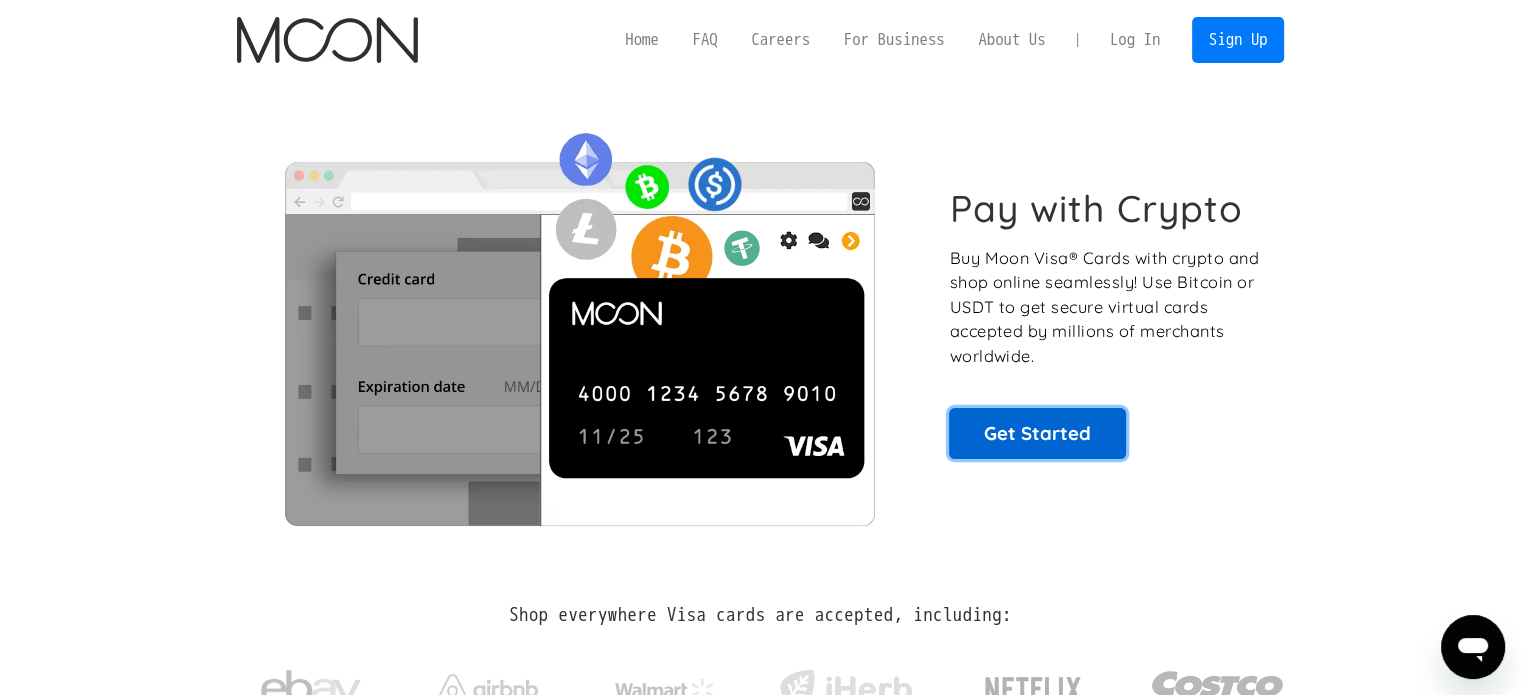 click on "Get Started" at bounding box center [1037, 433] 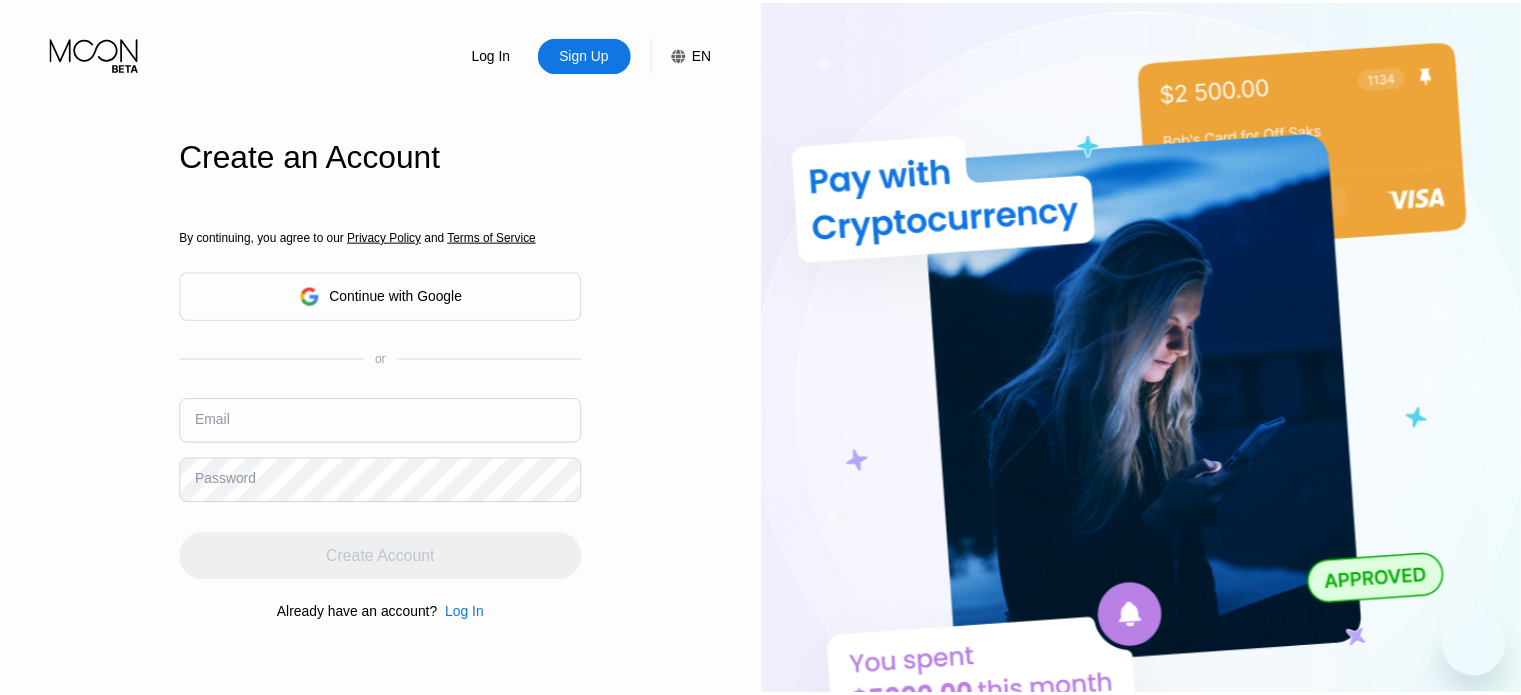 scroll, scrollTop: 0, scrollLeft: 0, axis: both 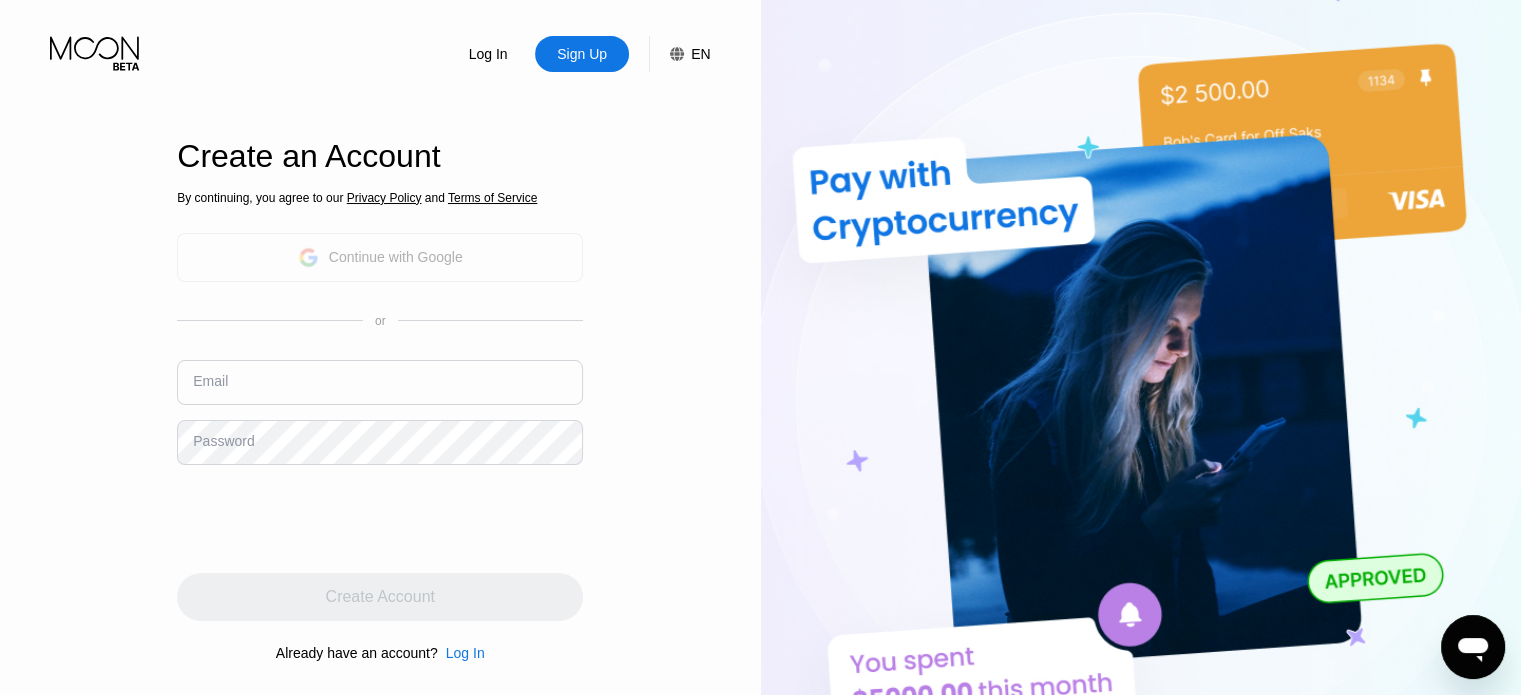 click on "Continue with Google" at bounding box center (396, 257) 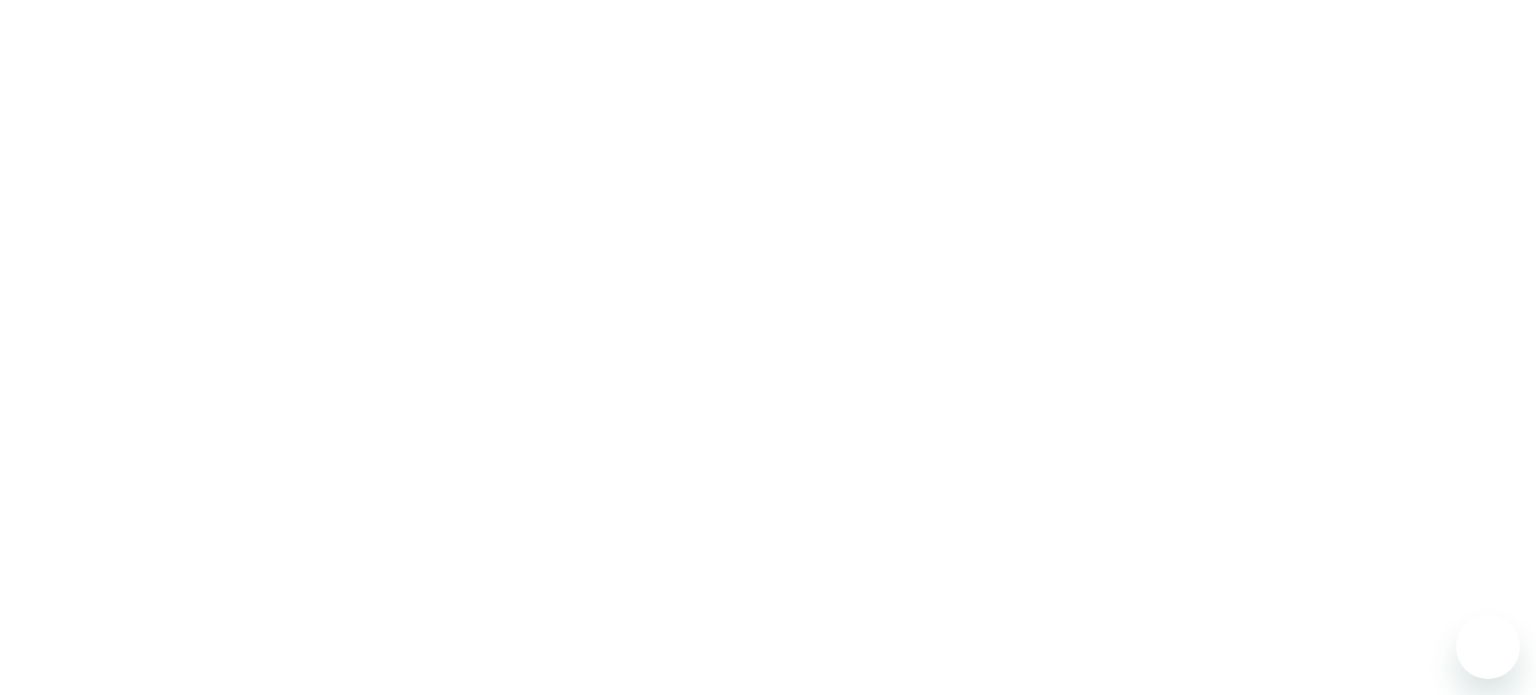 scroll, scrollTop: 0, scrollLeft: 0, axis: both 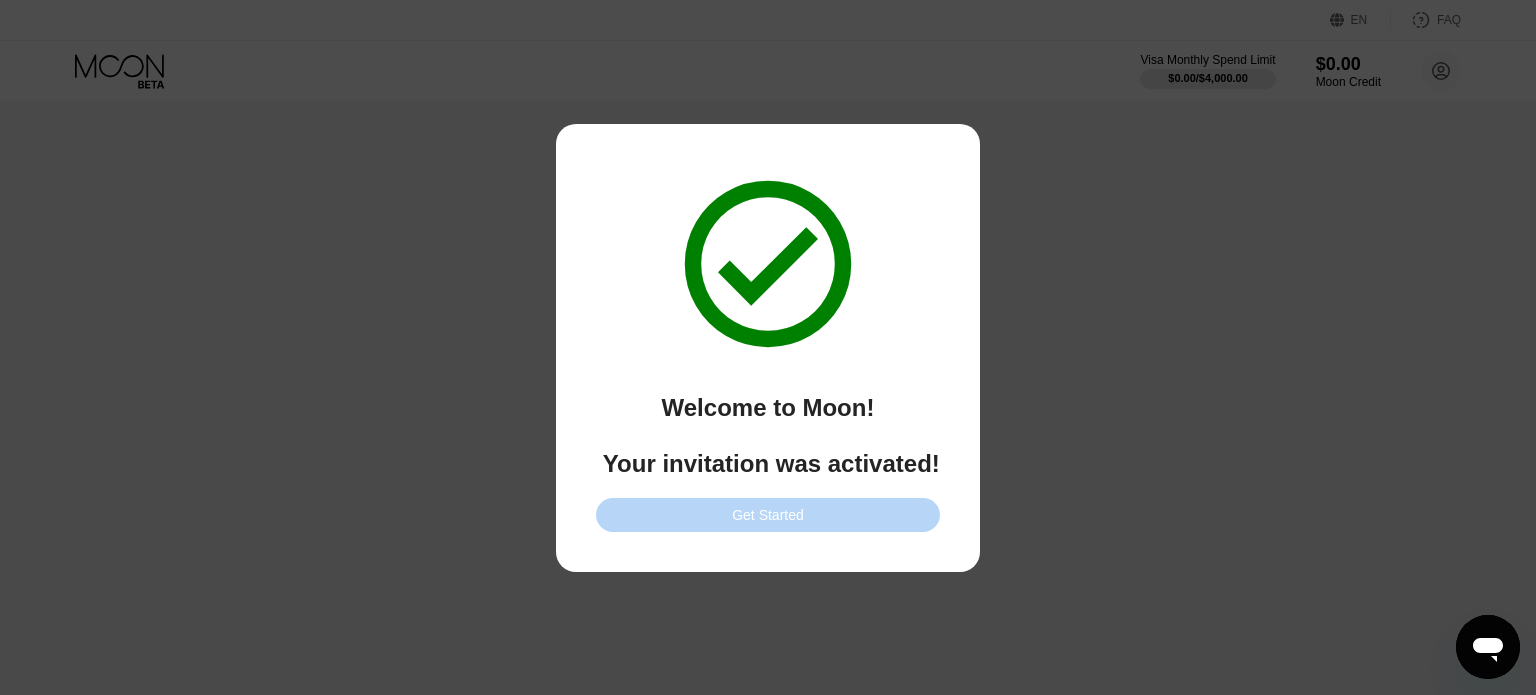 click on "Get Started" at bounding box center (768, 515) 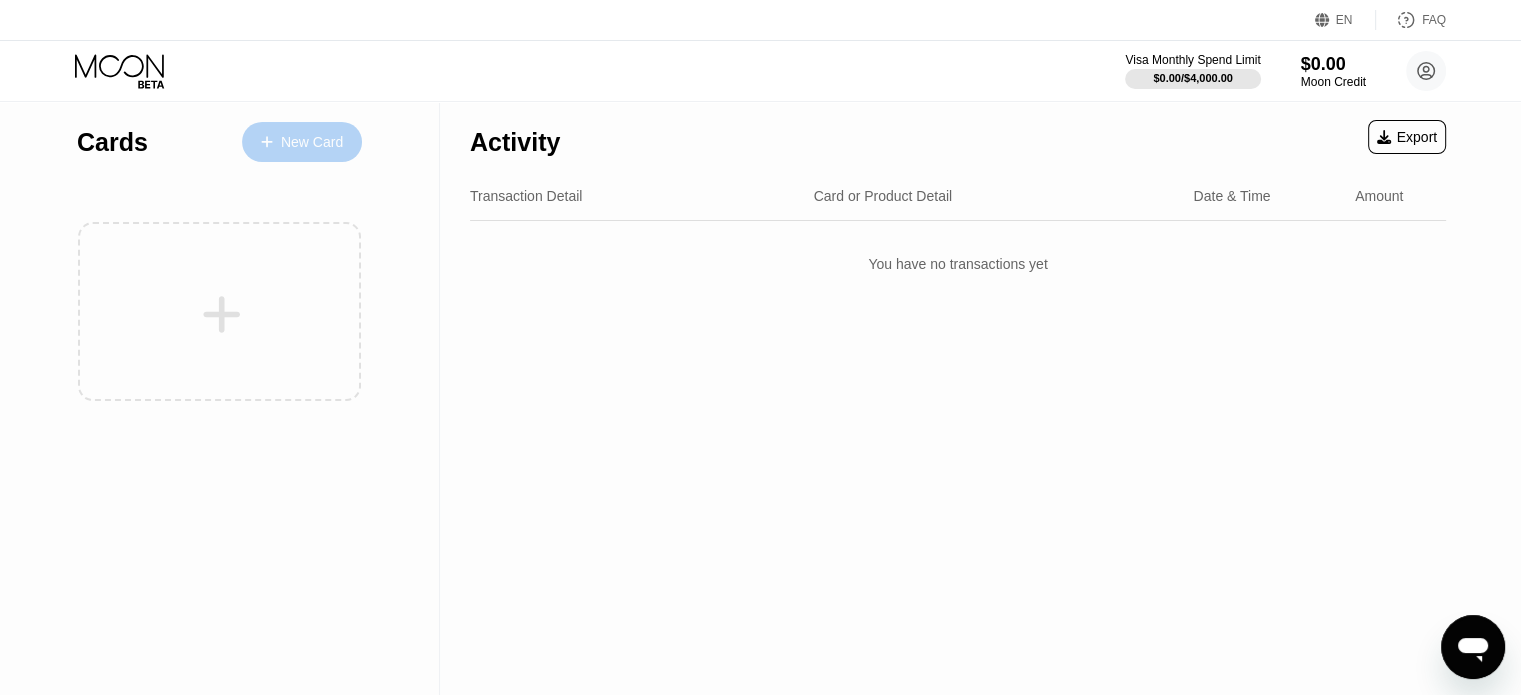 click on "New Card" at bounding box center (312, 142) 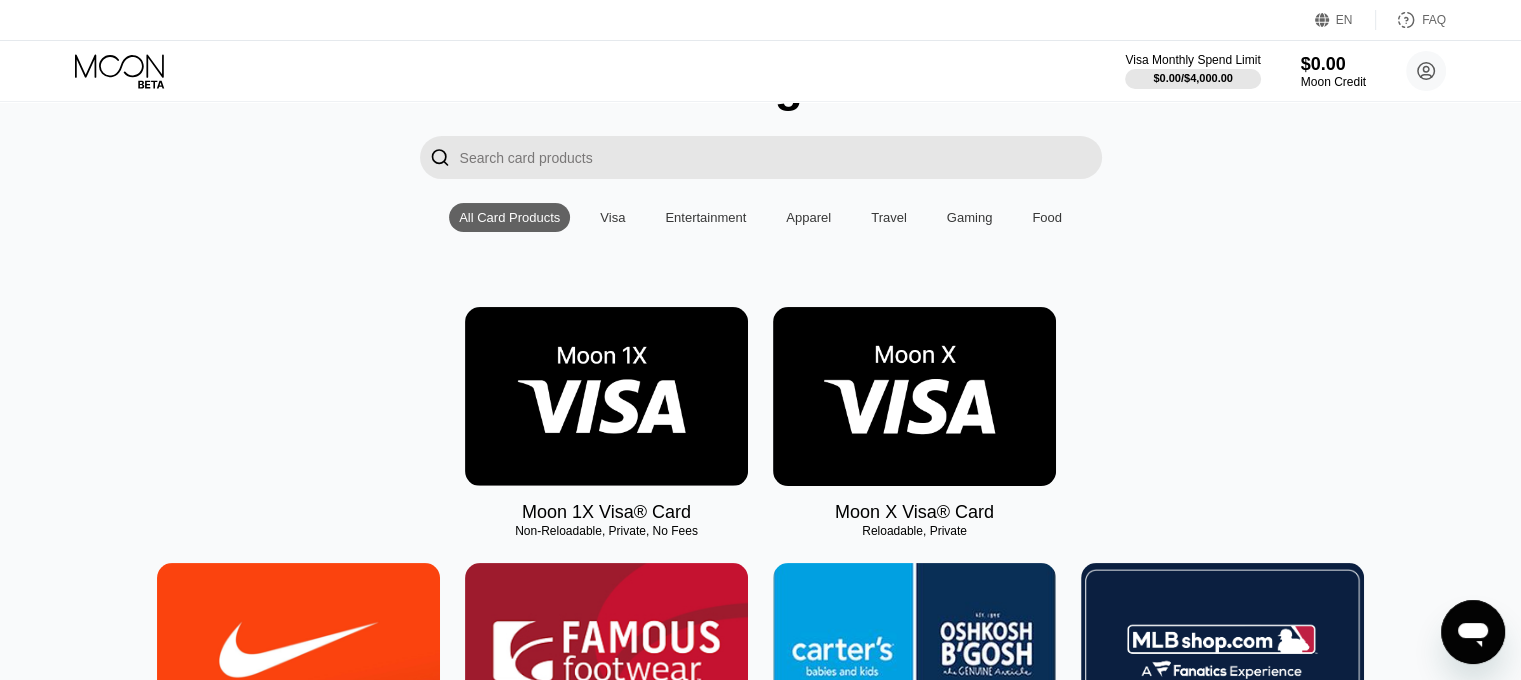 scroll, scrollTop: 115, scrollLeft: 0, axis: vertical 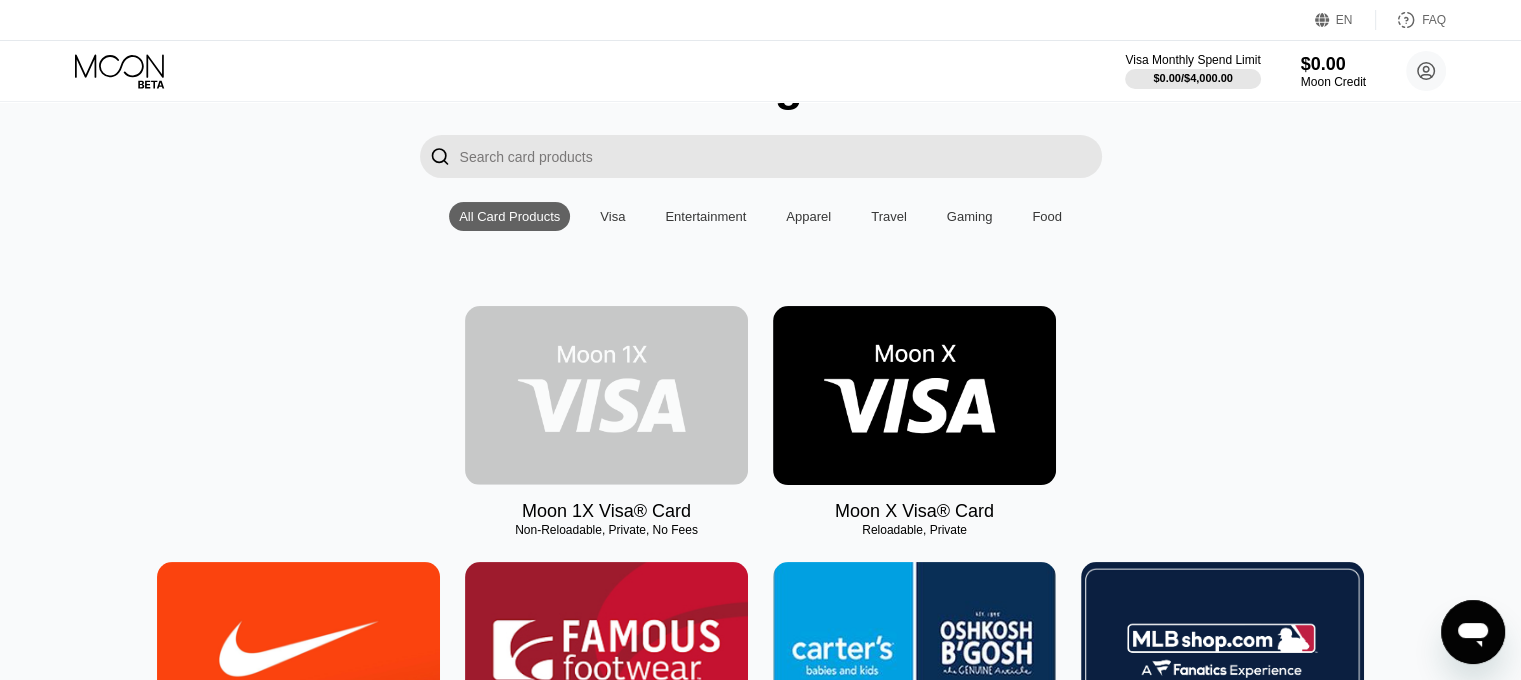 click at bounding box center [606, 395] 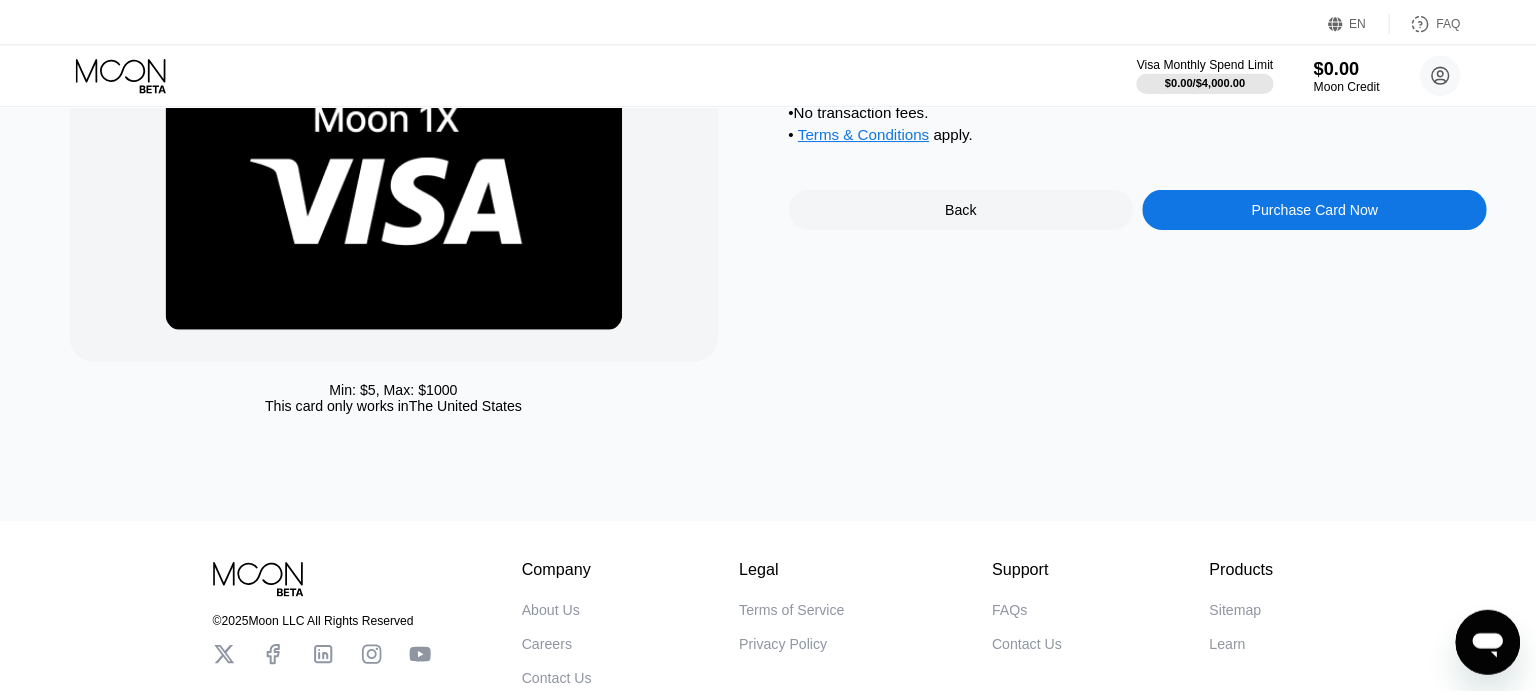 scroll, scrollTop: 0, scrollLeft: 0, axis: both 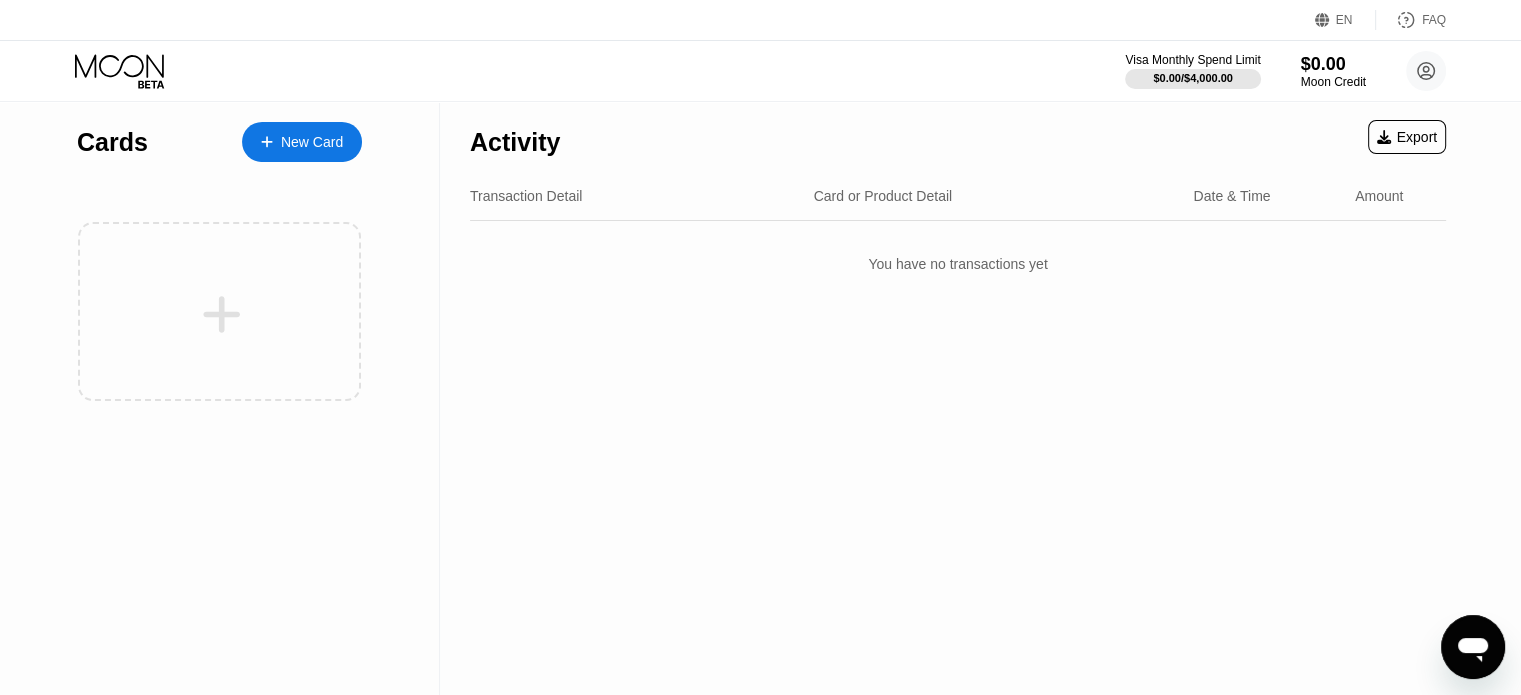 click on "New Card" at bounding box center (312, 142) 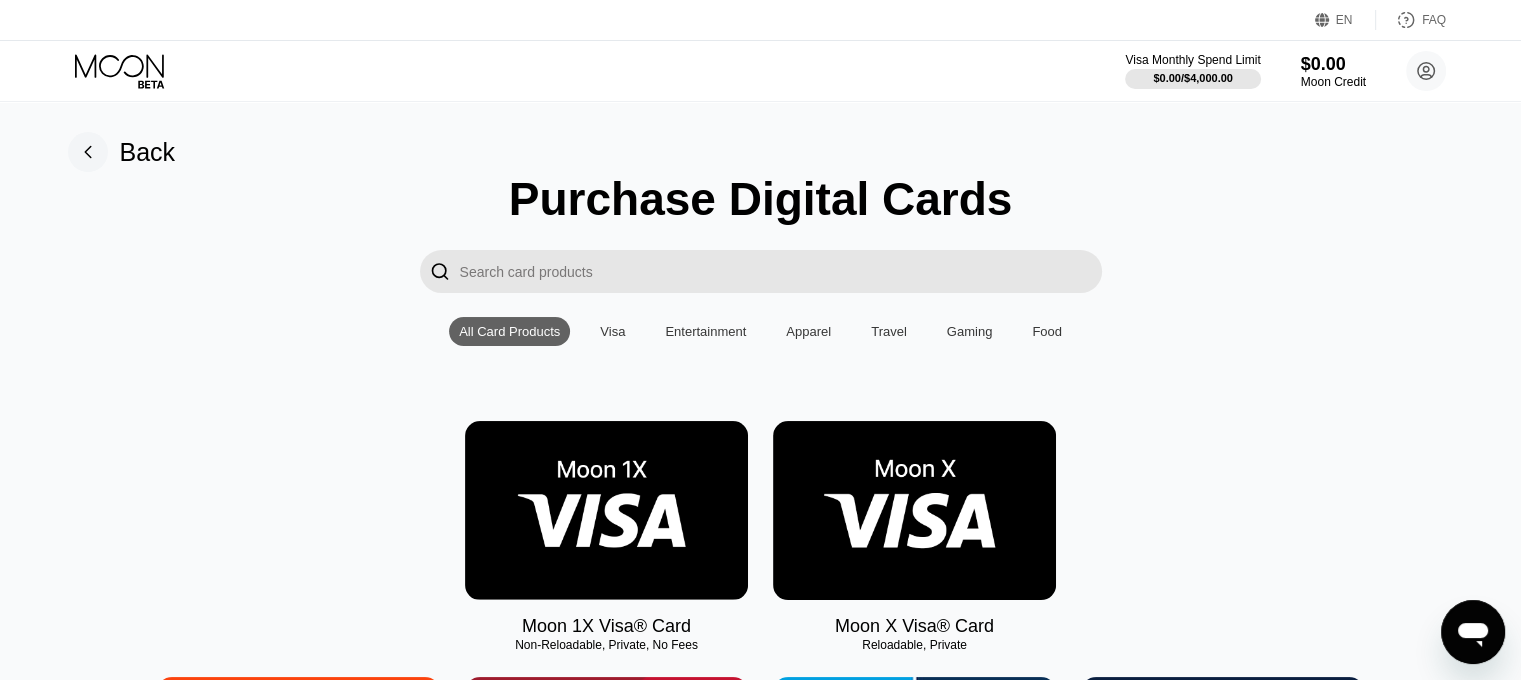 scroll, scrollTop: 68, scrollLeft: 0, axis: vertical 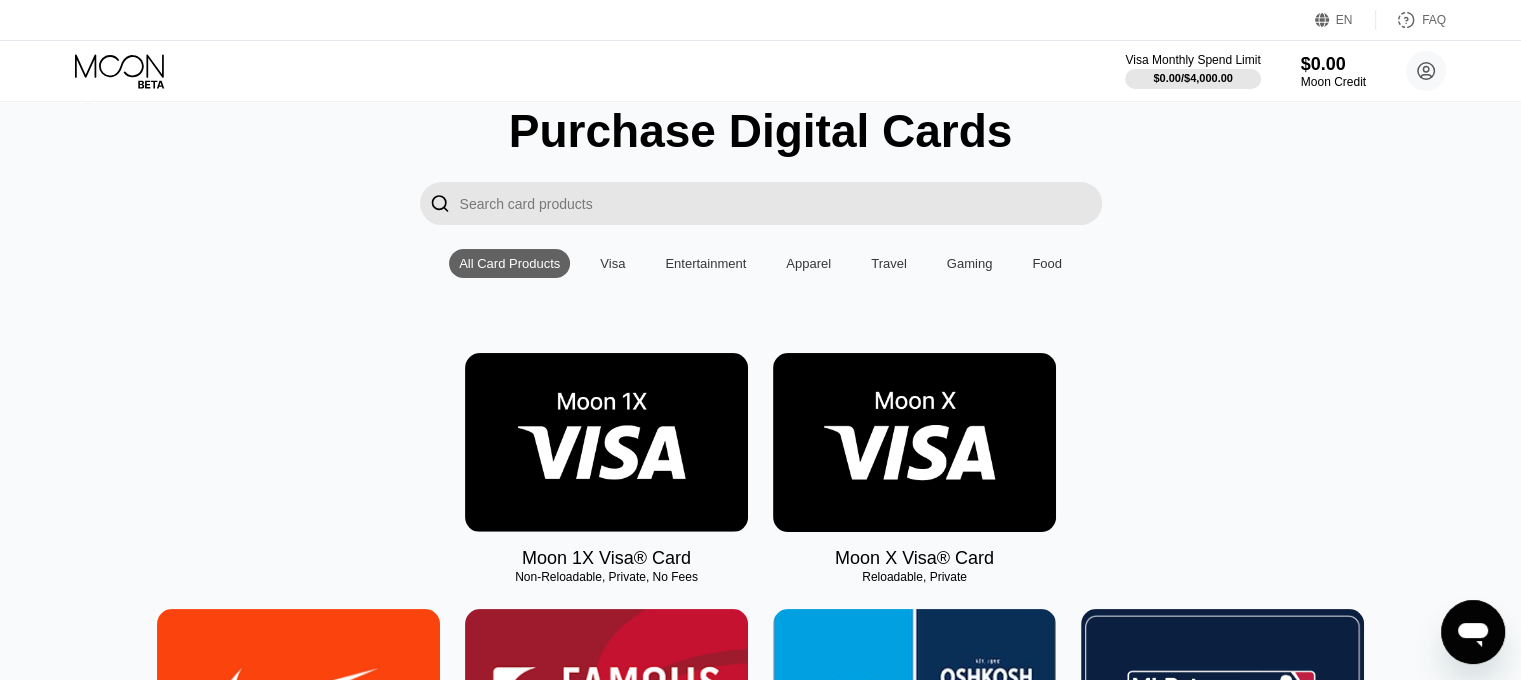 click at bounding box center [914, 442] 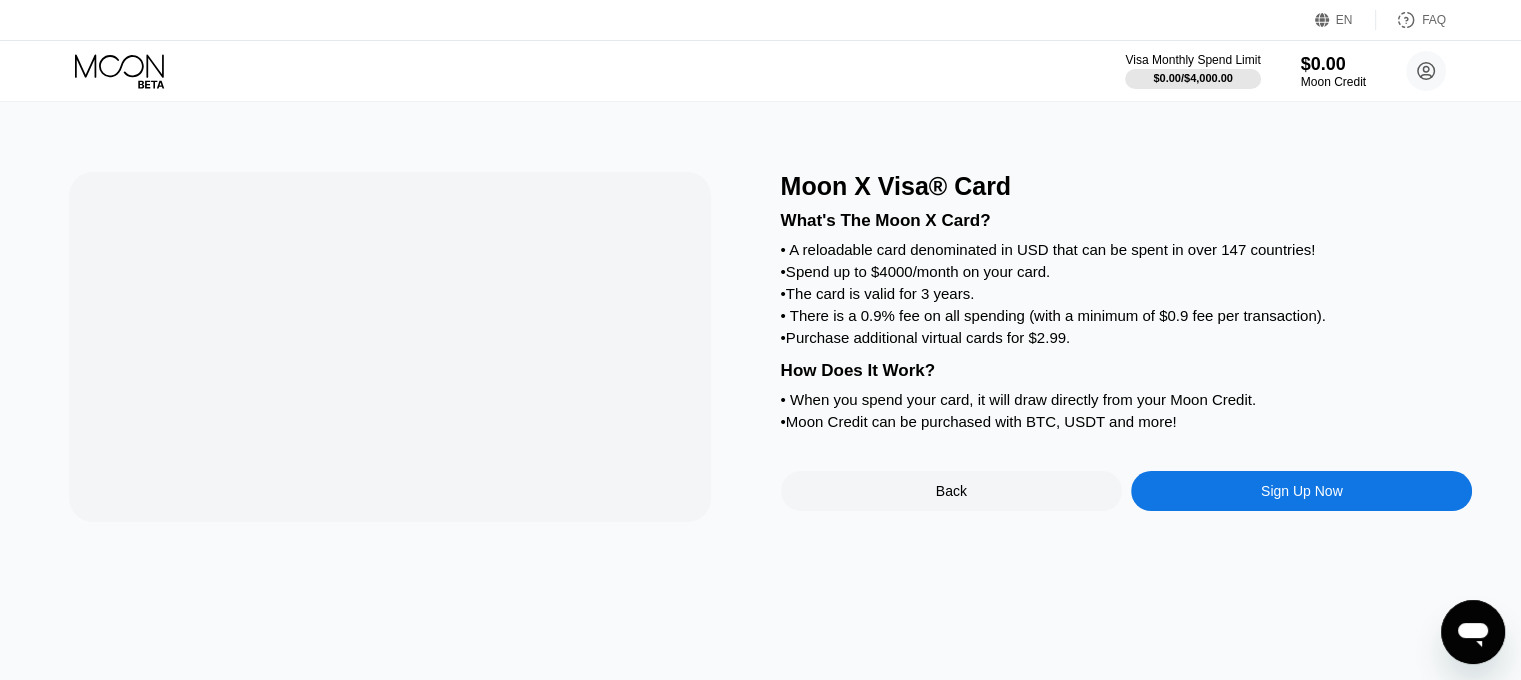 scroll, scrollTop: 0, scrollLeft: 0, axis: both 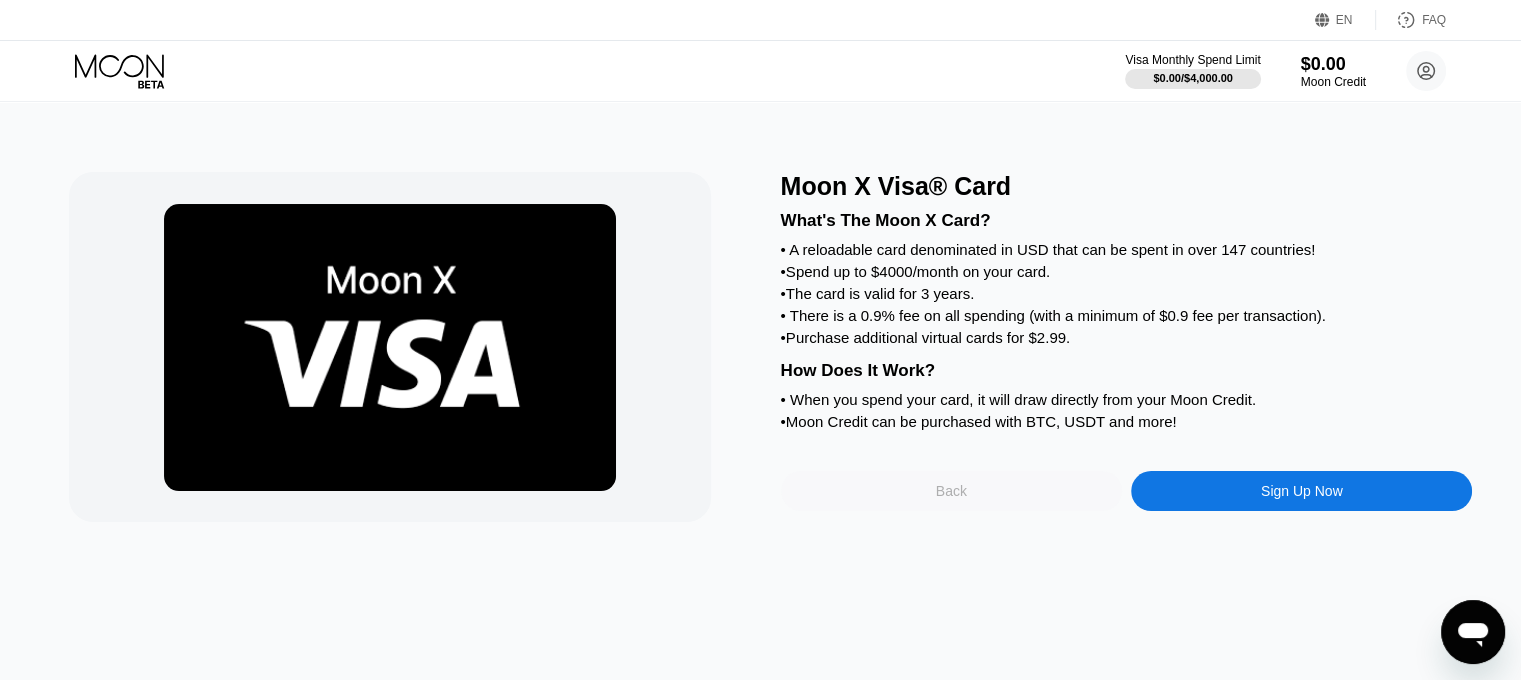 click on "Back" at bounding box center (951, 491) 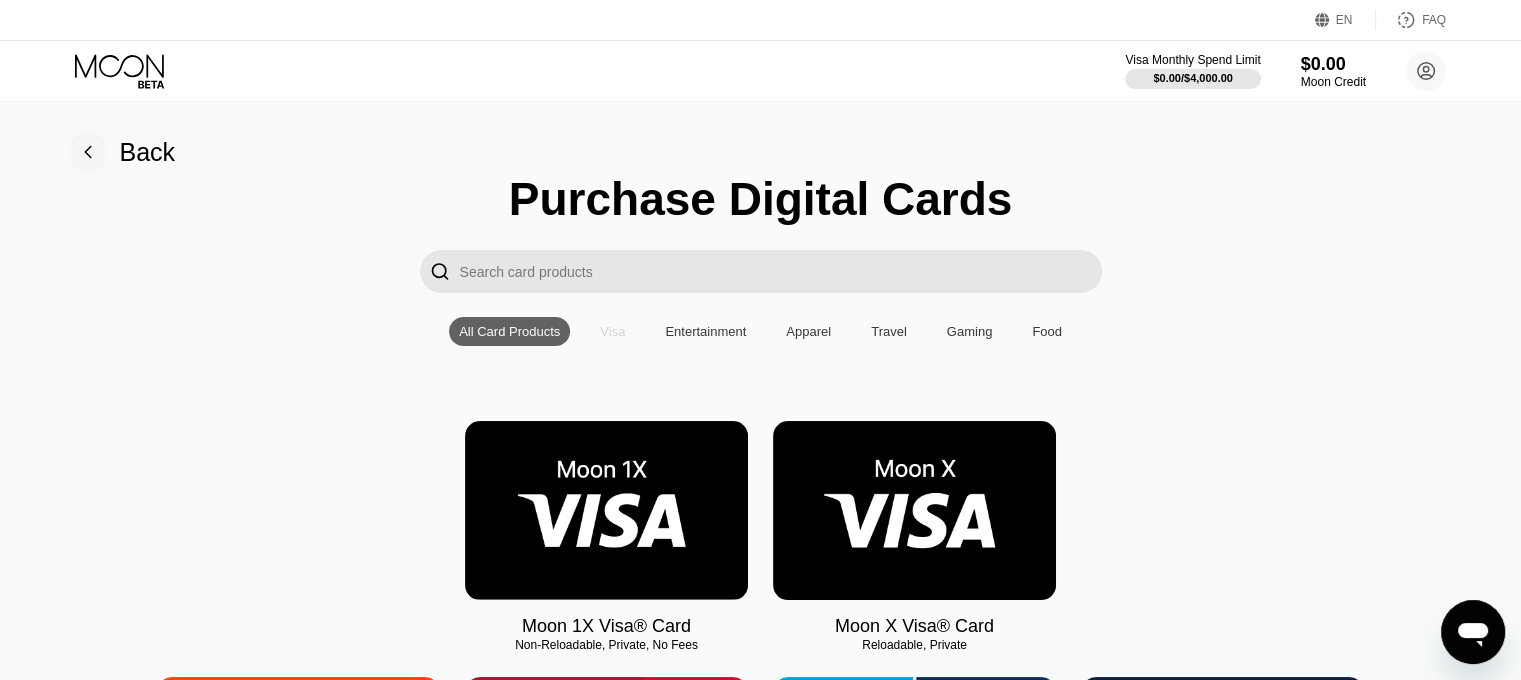click on "Visa" at bounding box center [612, 331] 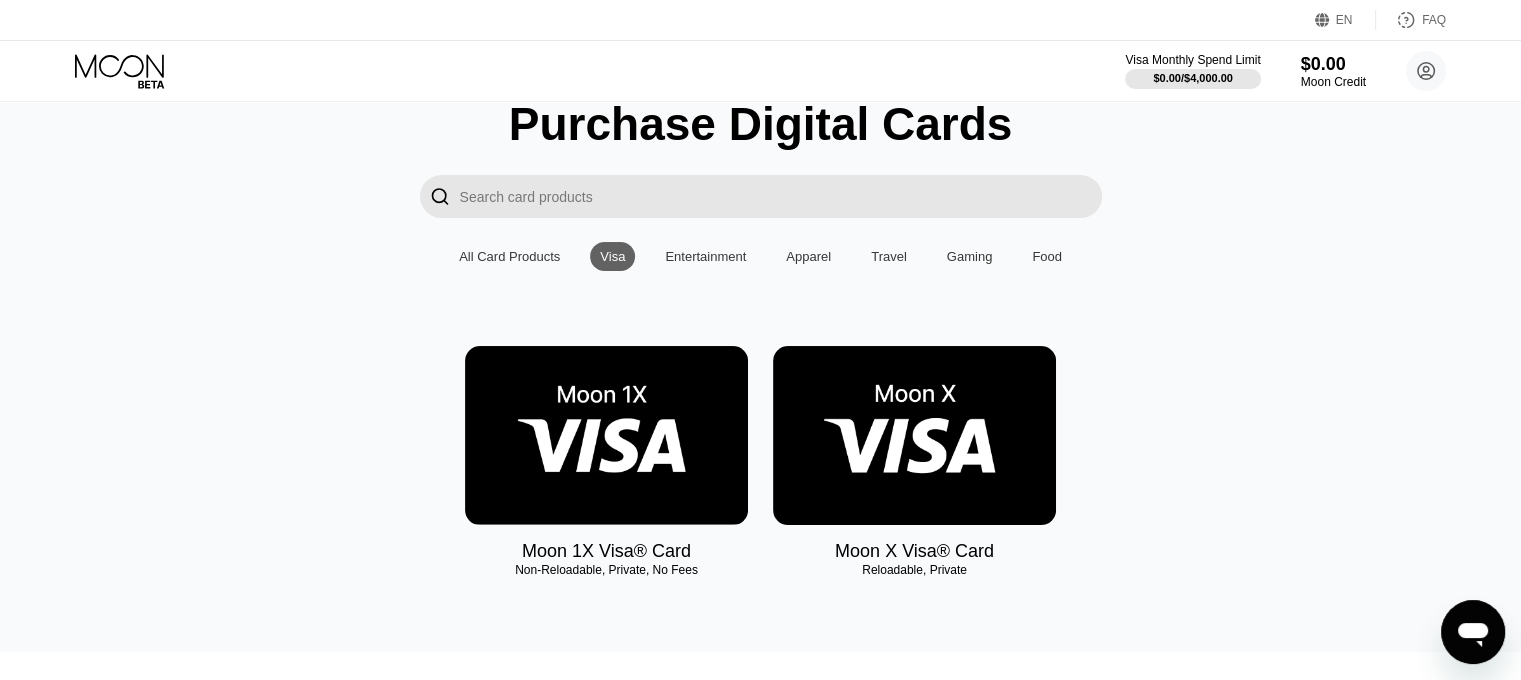 scroll, scrollTop: 74, scrollLeft: 0, axis: vertical 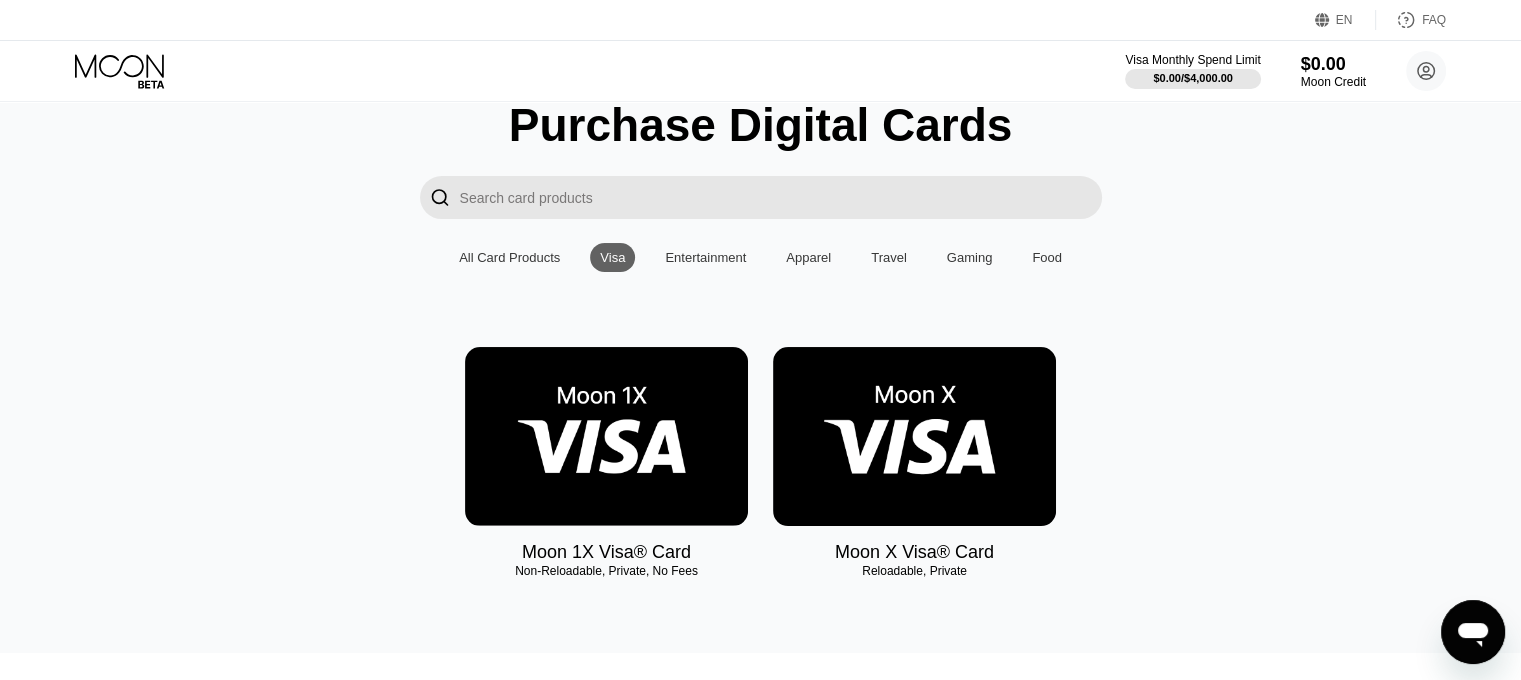 click on "Travel" at bounding box center (889, 257) 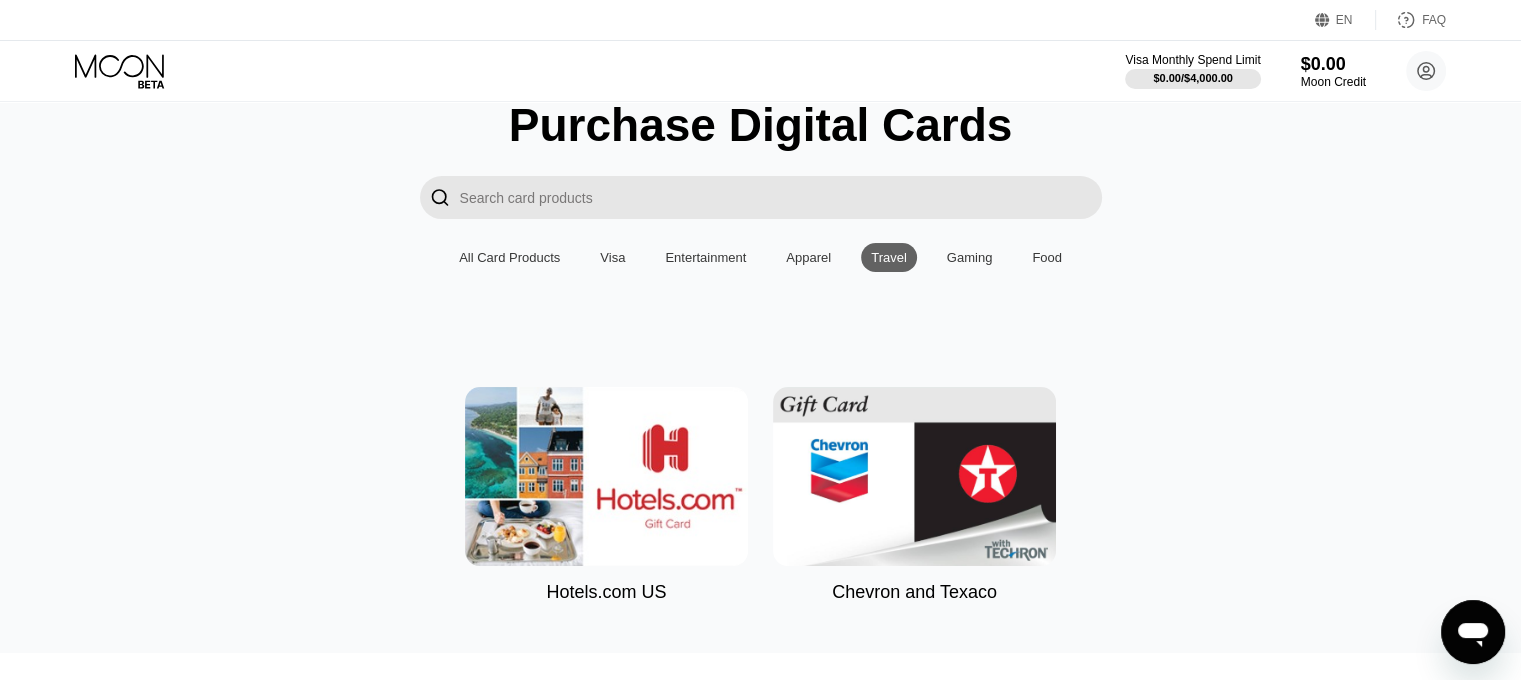 scroll, scrollTop: 138, scrollLeft: 0, axis: vertical 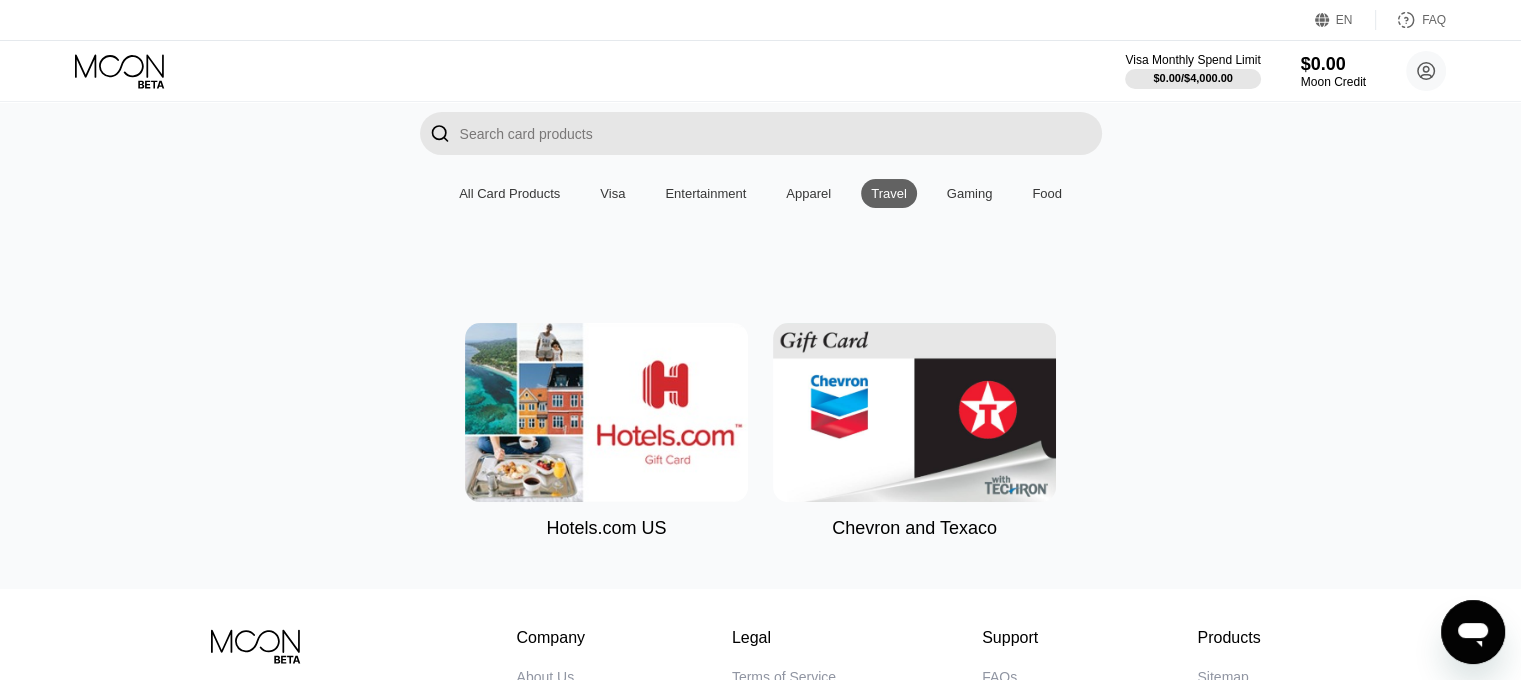 click at bounding box center [914, 412] 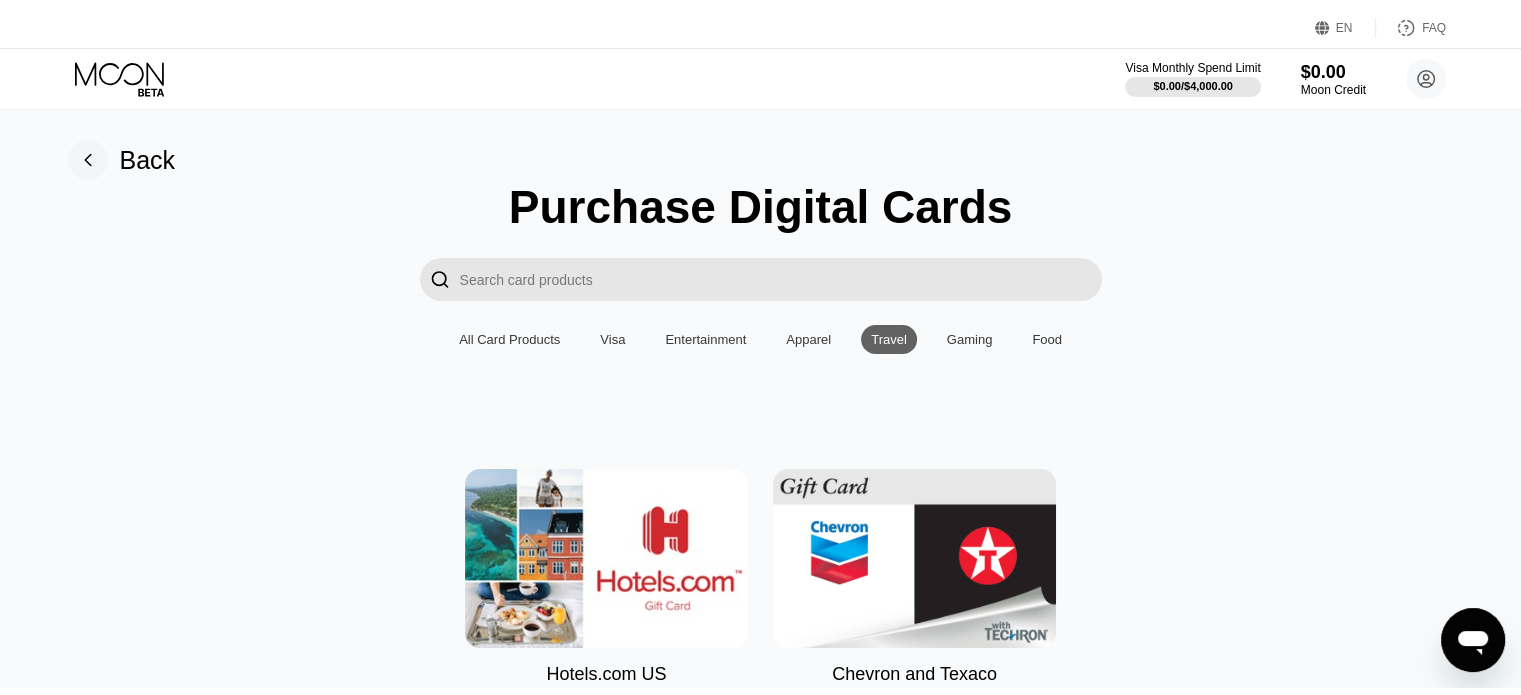 scroll, scrollTop: 0, scrollLeft: 0, axis: both 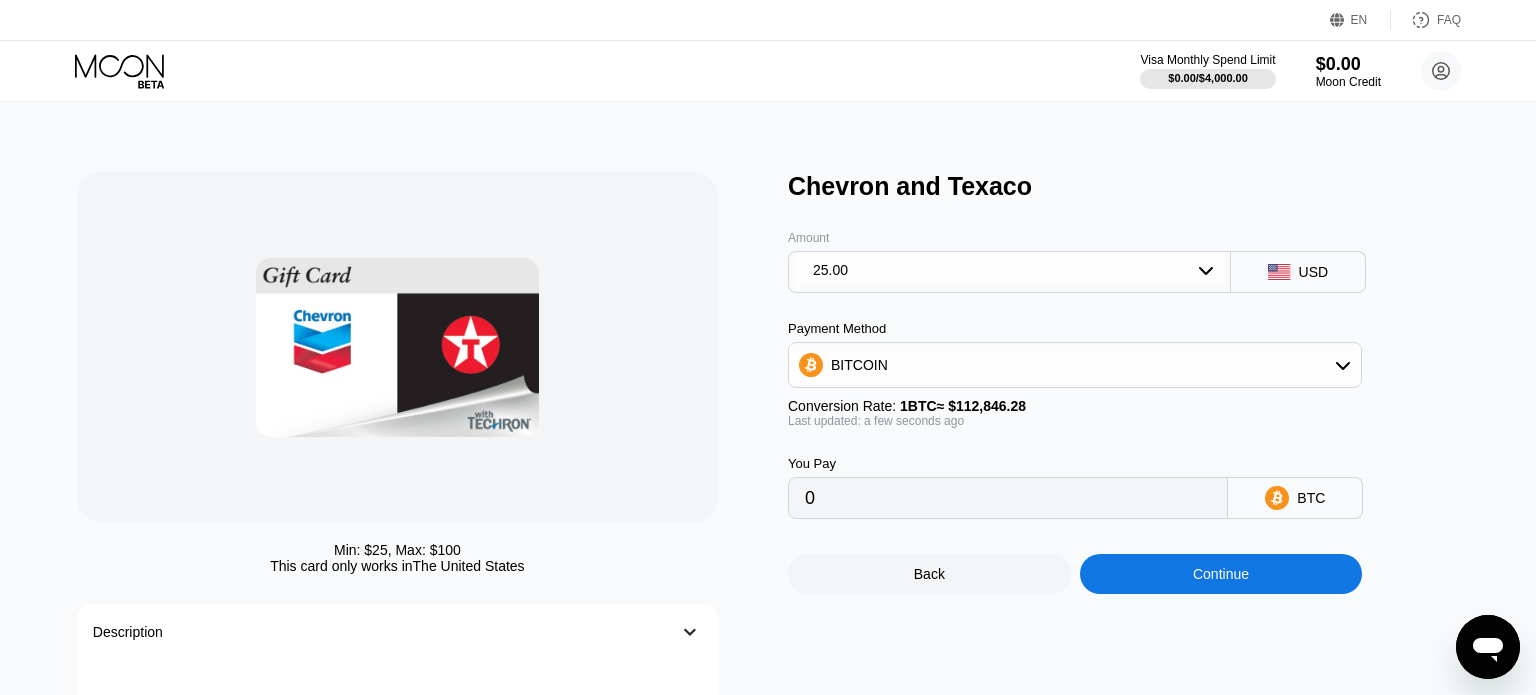 type on "0.00022155" 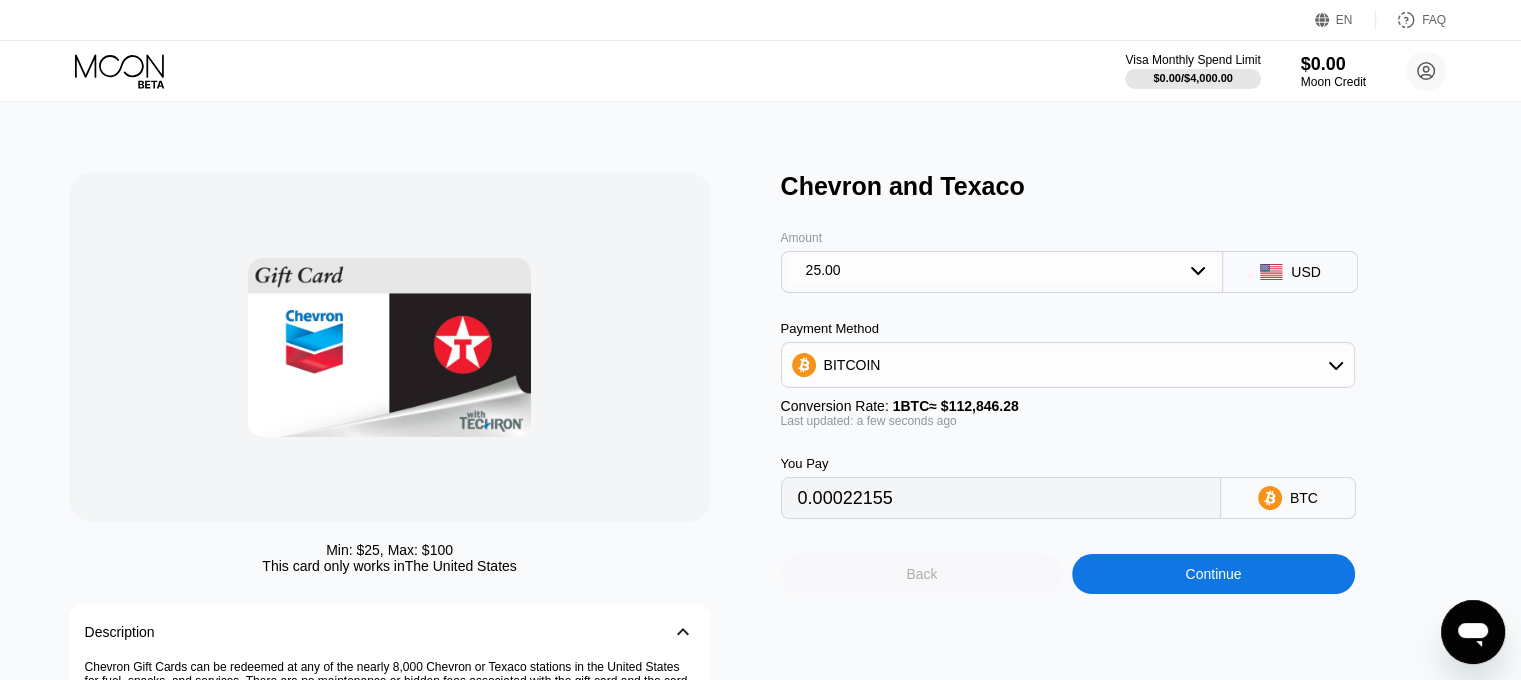 click on "Back" at bounding box center (921, 574) 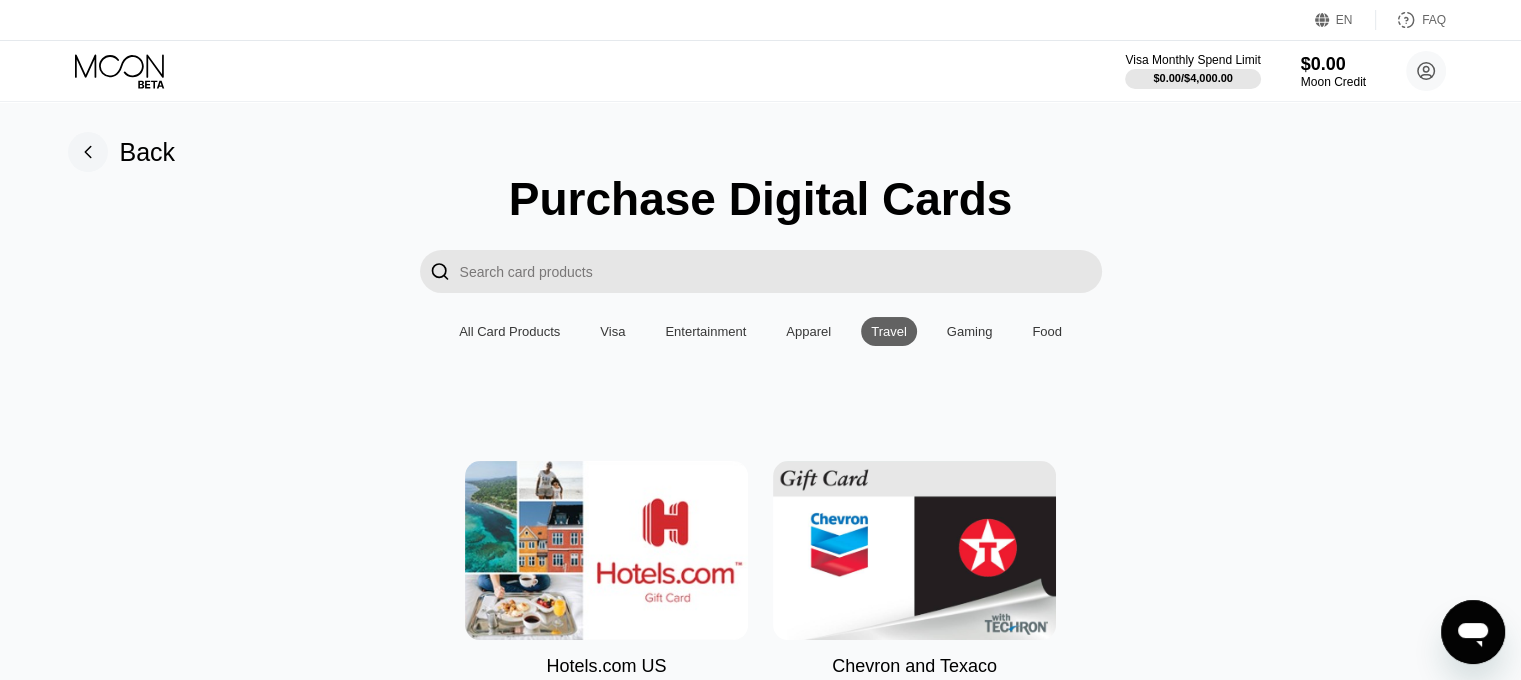 click on "Visa" at bounding box center [612, 331] 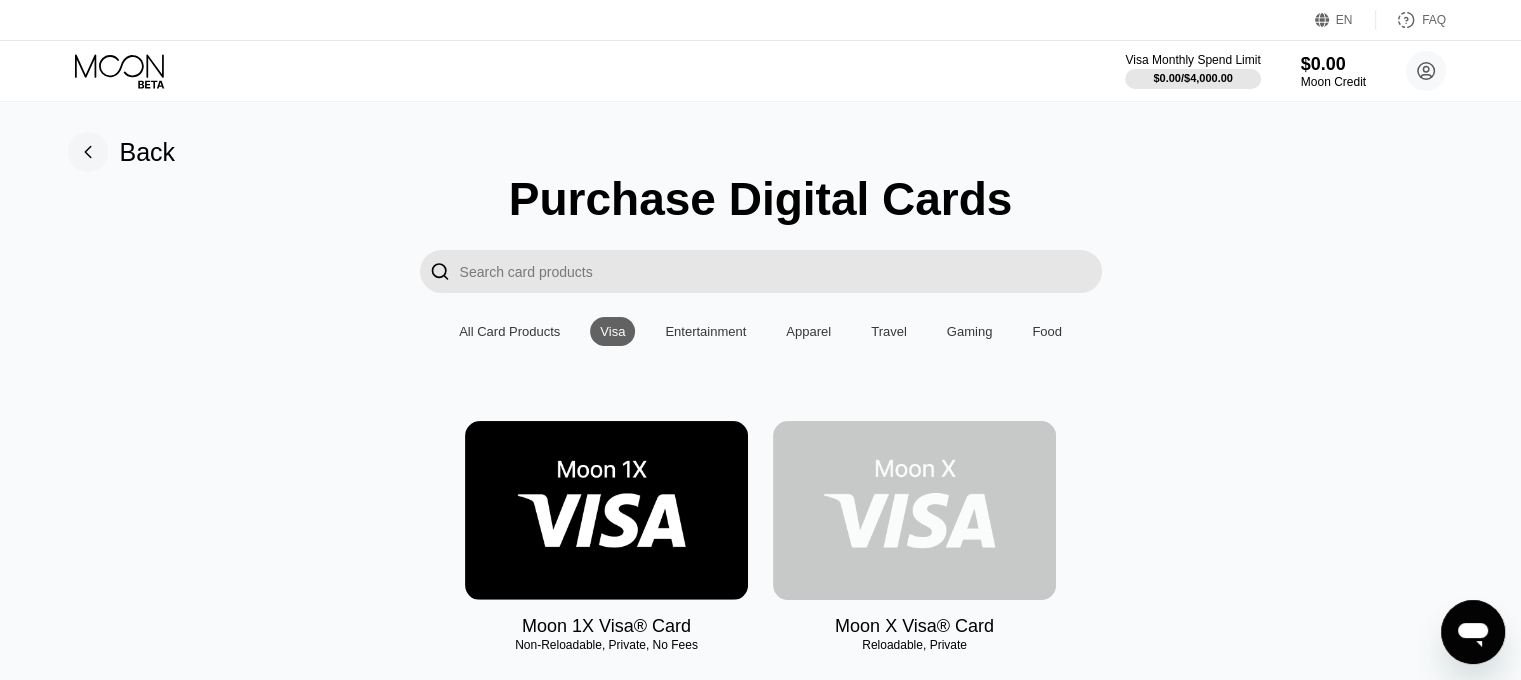 click at bounding box center (914, 510) 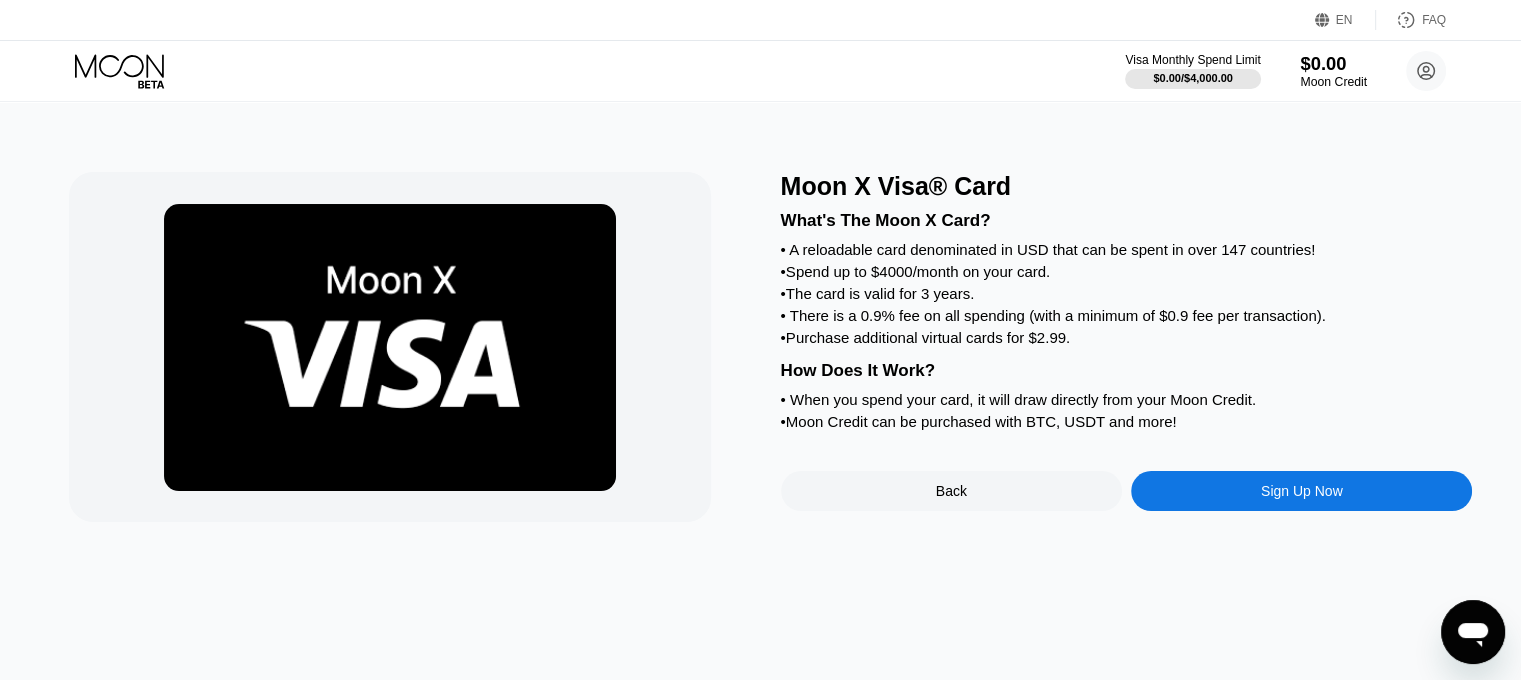 click on "$0.00" at bounding box center [1333, 63] 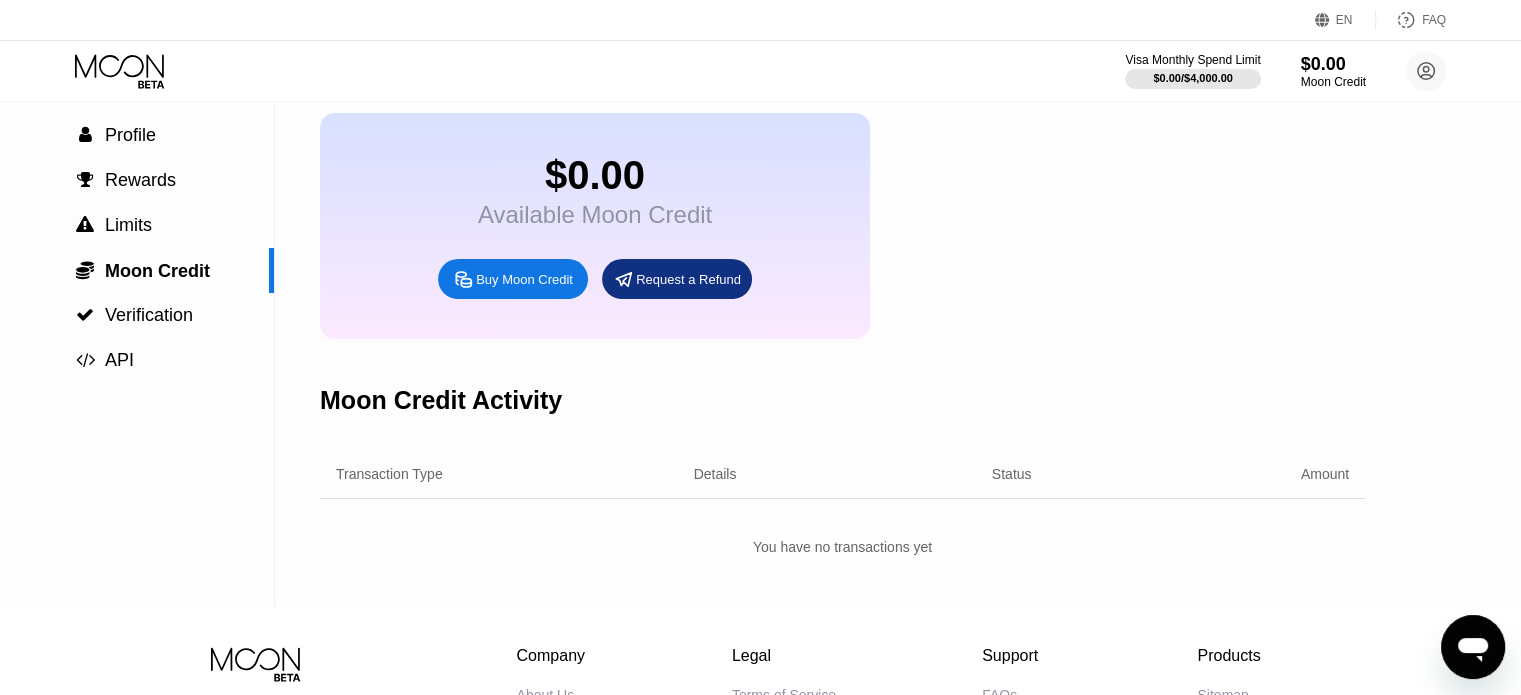 scroll, scrollTop: 68, scrollLeft: 0, axis: vertical 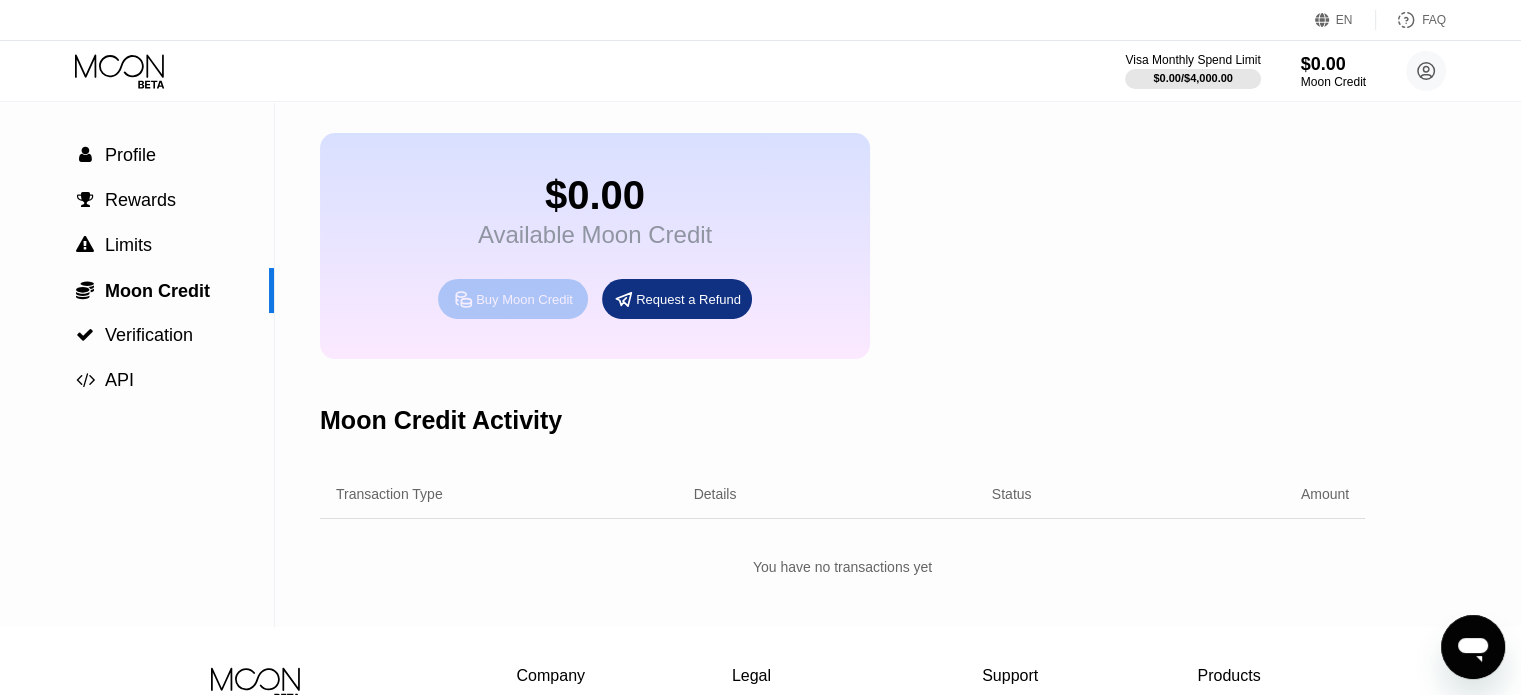 click on "Buy Moon Credit" at bounding box center (513, 299) 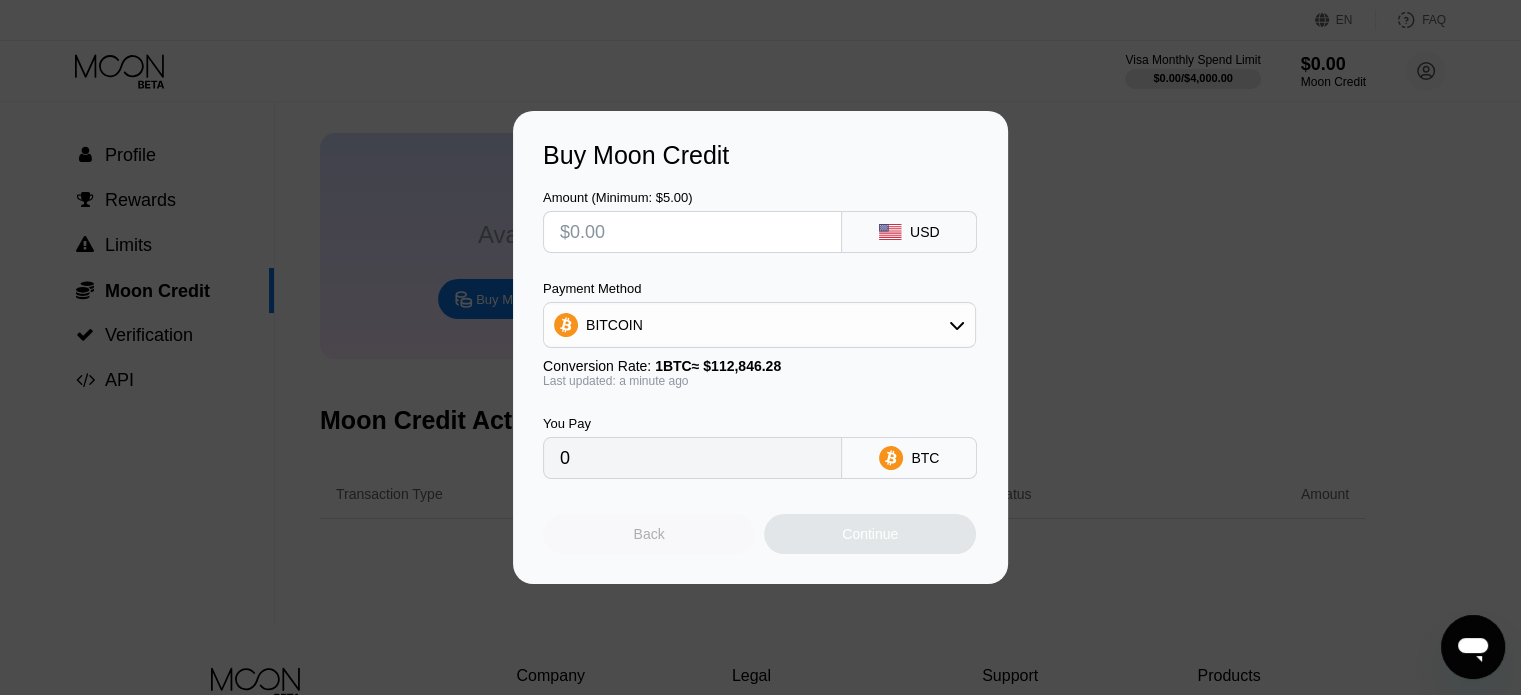 click on "Back" at bounding box center (649, 534) 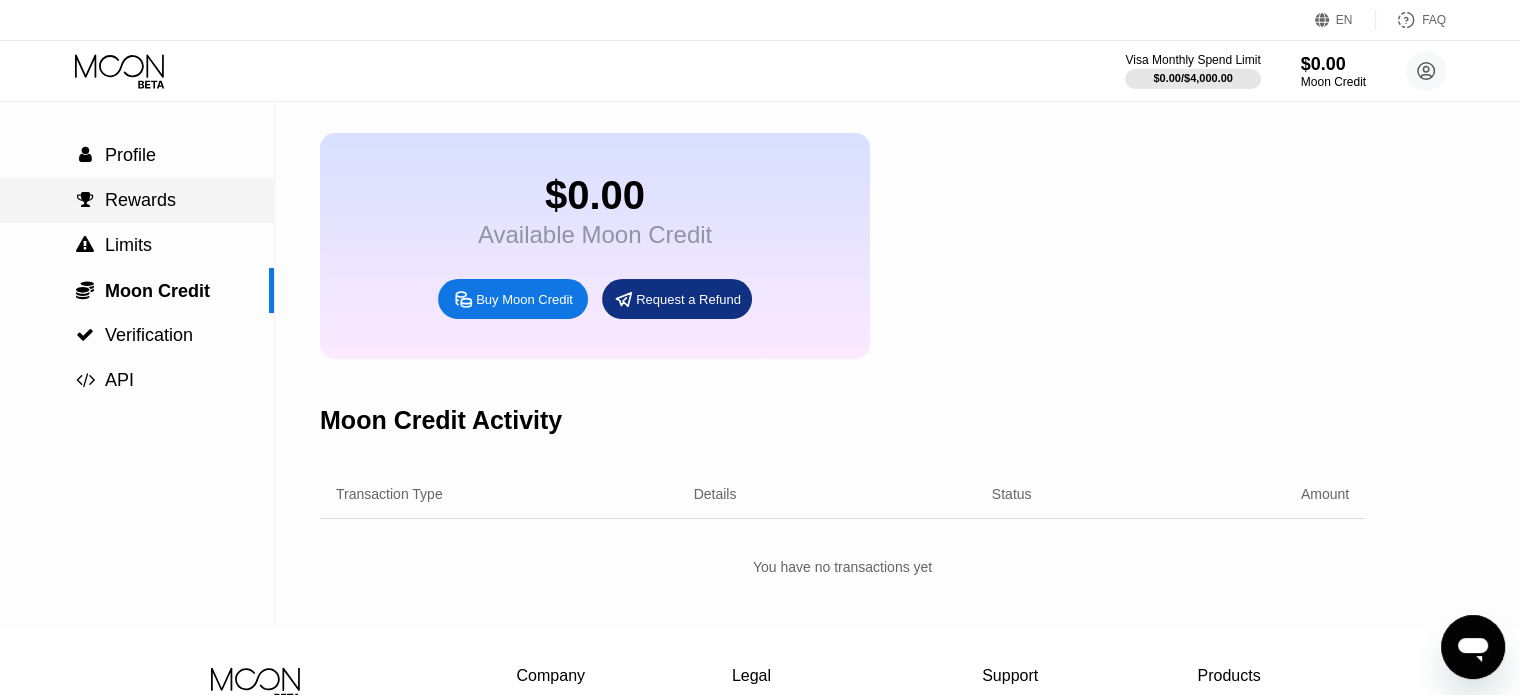 click on "Rewards" at bounding box center (140, 200) 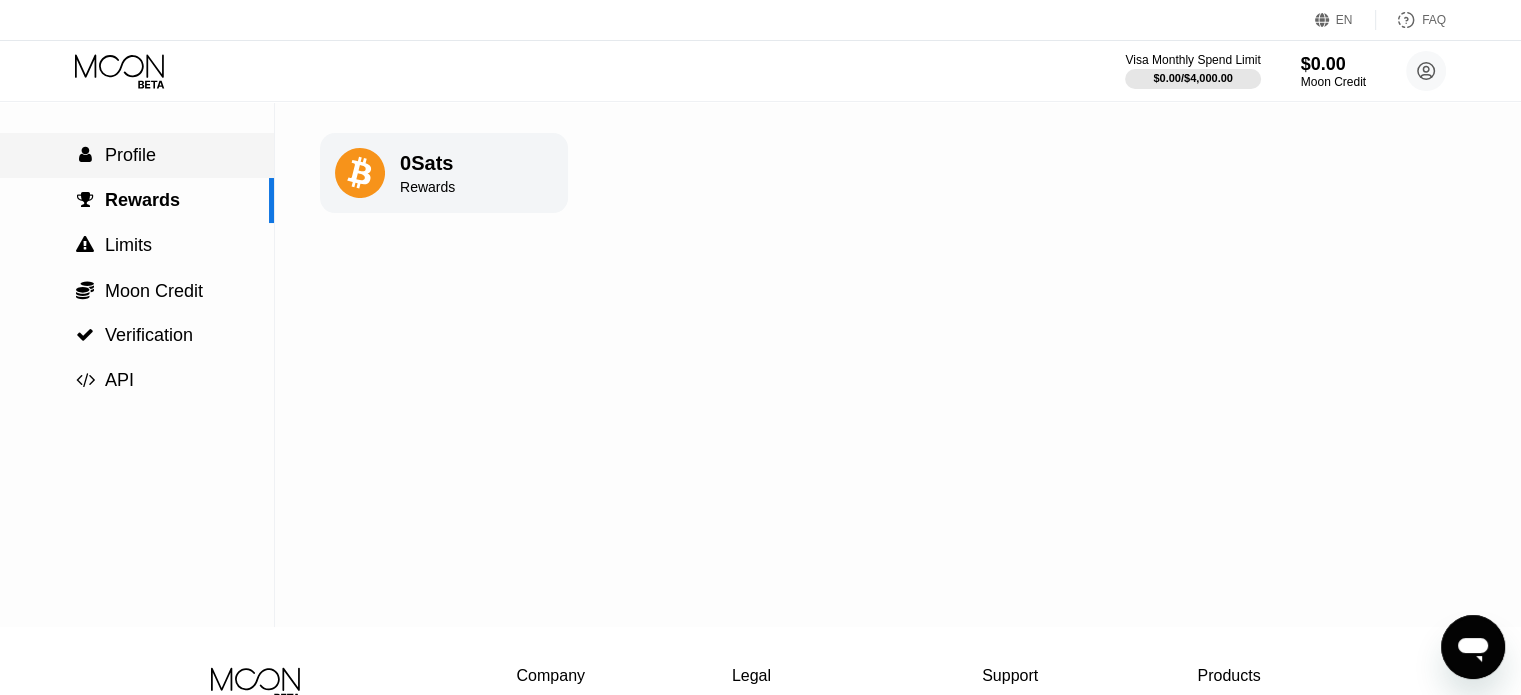 scroll, scrollTop: 0, scrollLeft: 0, axis: both 